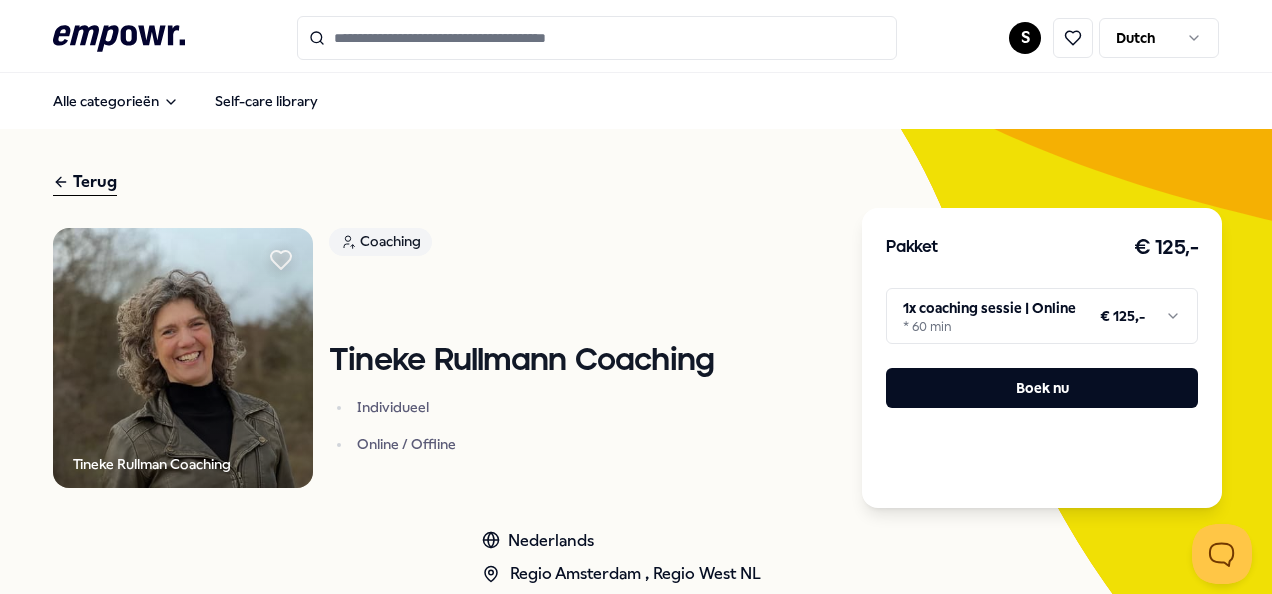 scroll, scrollTop: 0, scrollLeft: 0, axis: both 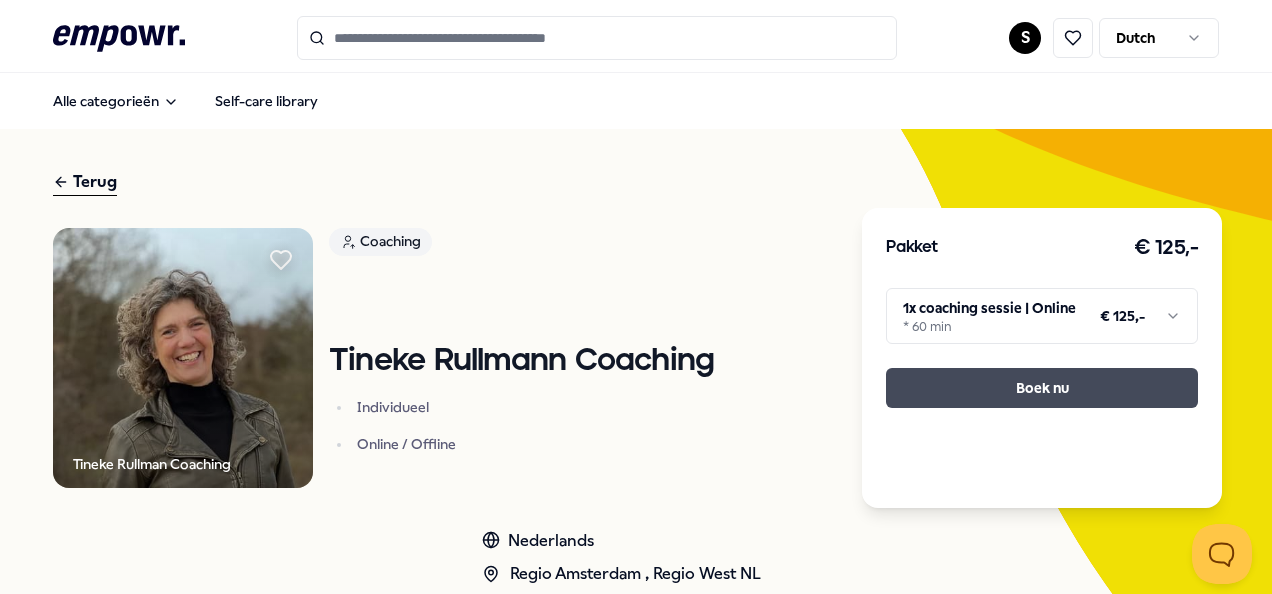 click on "Boek nu" at bounding box center (1042, 388) 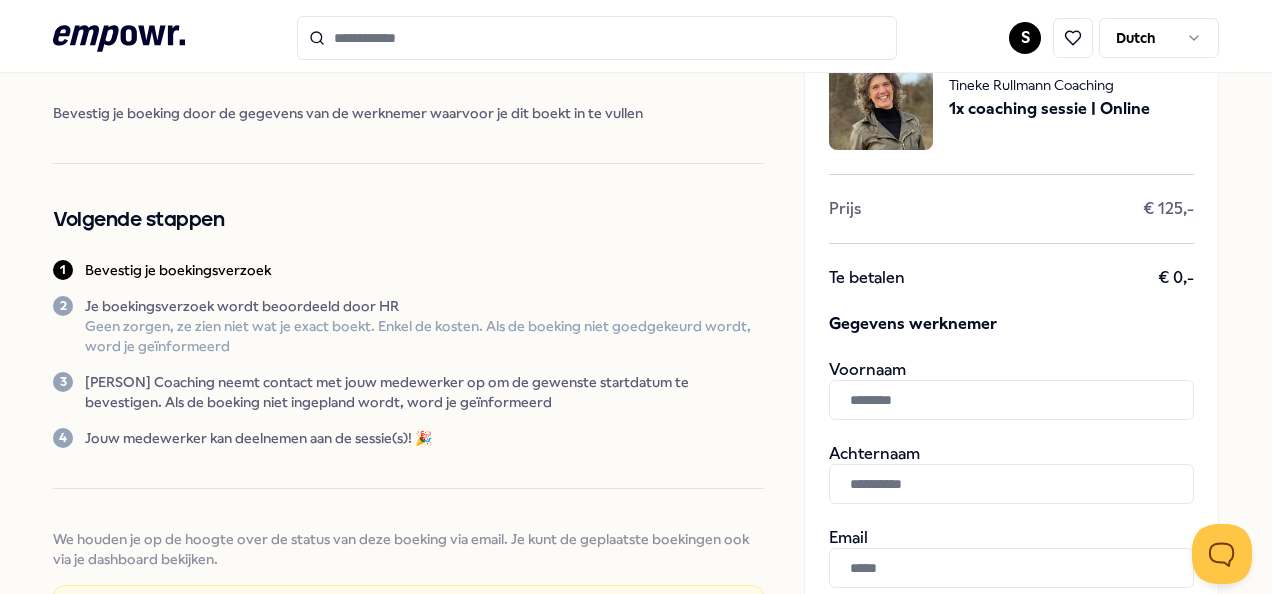 scroll, scrollTop: 0, scrollLeft: 0, axis: both 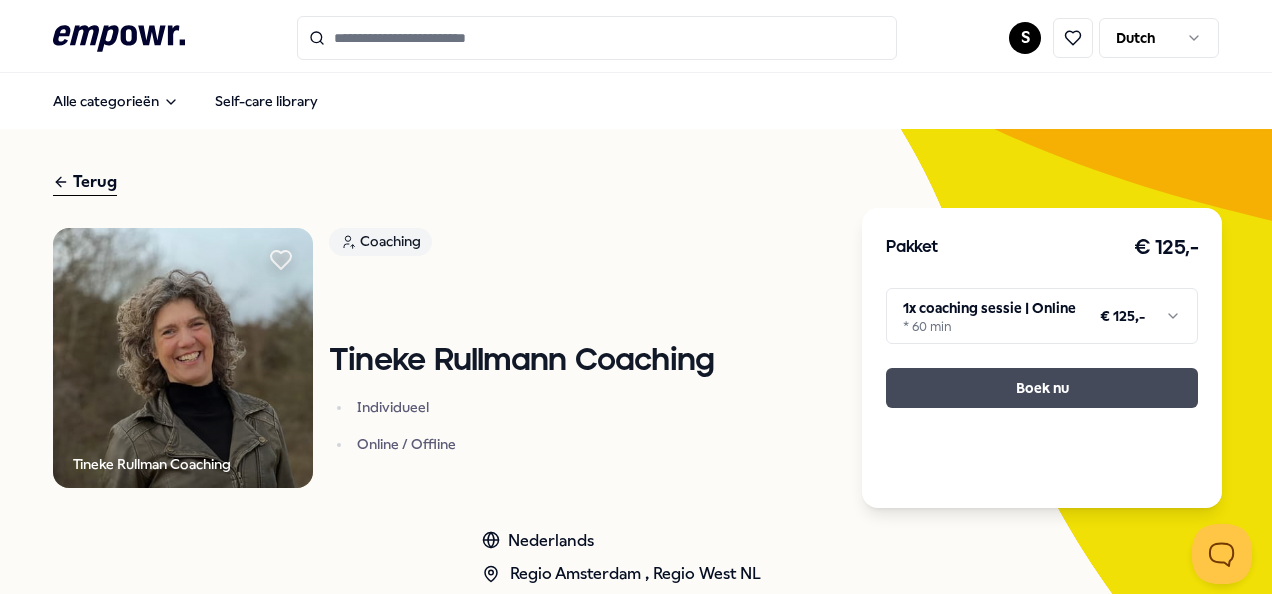 click on "Boek nu" at bounding box center [1042, 388] 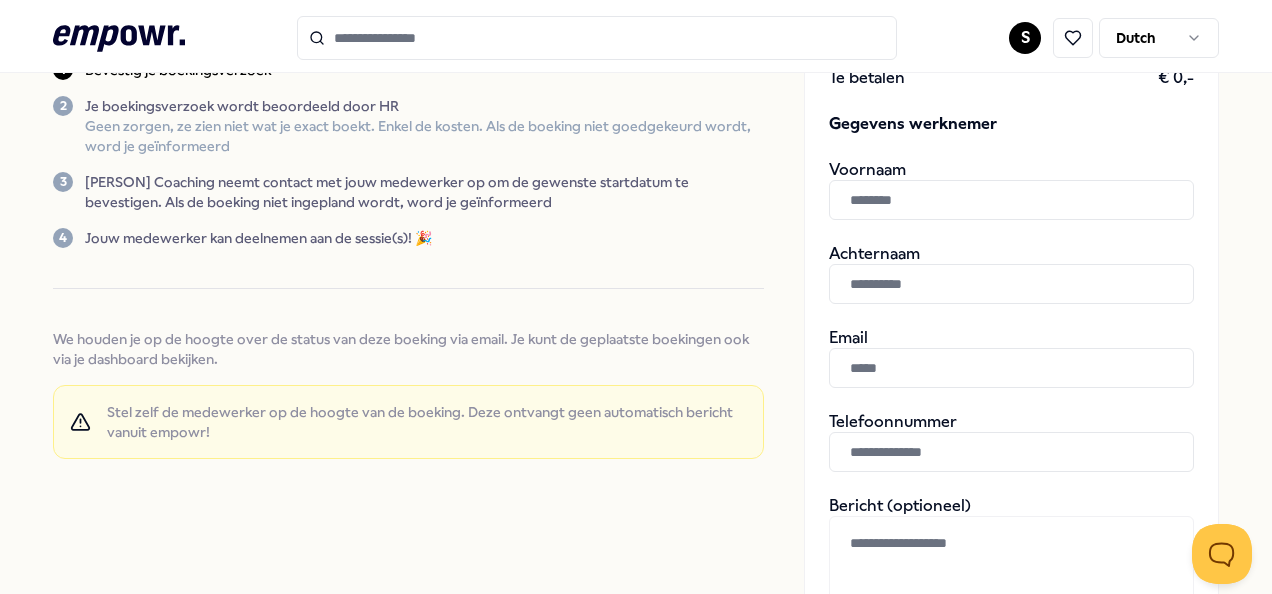 scroll, scrollTop: 0, scrollLeft: 0, axis: both 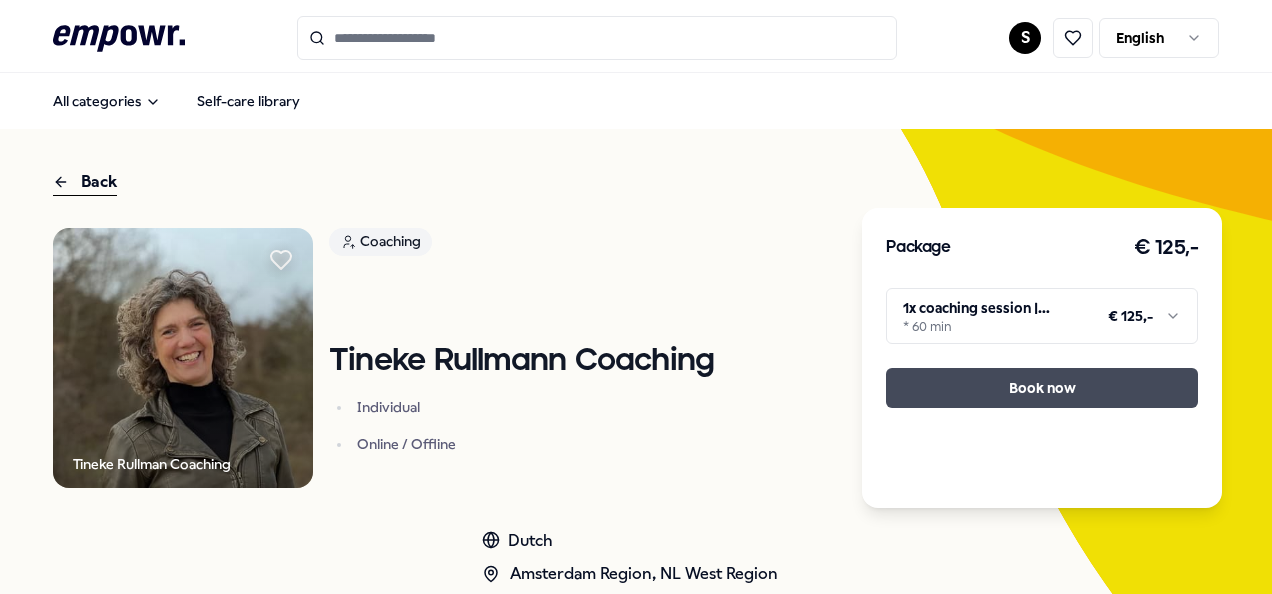 click on "Book now" at bounding box center [1042, 388] 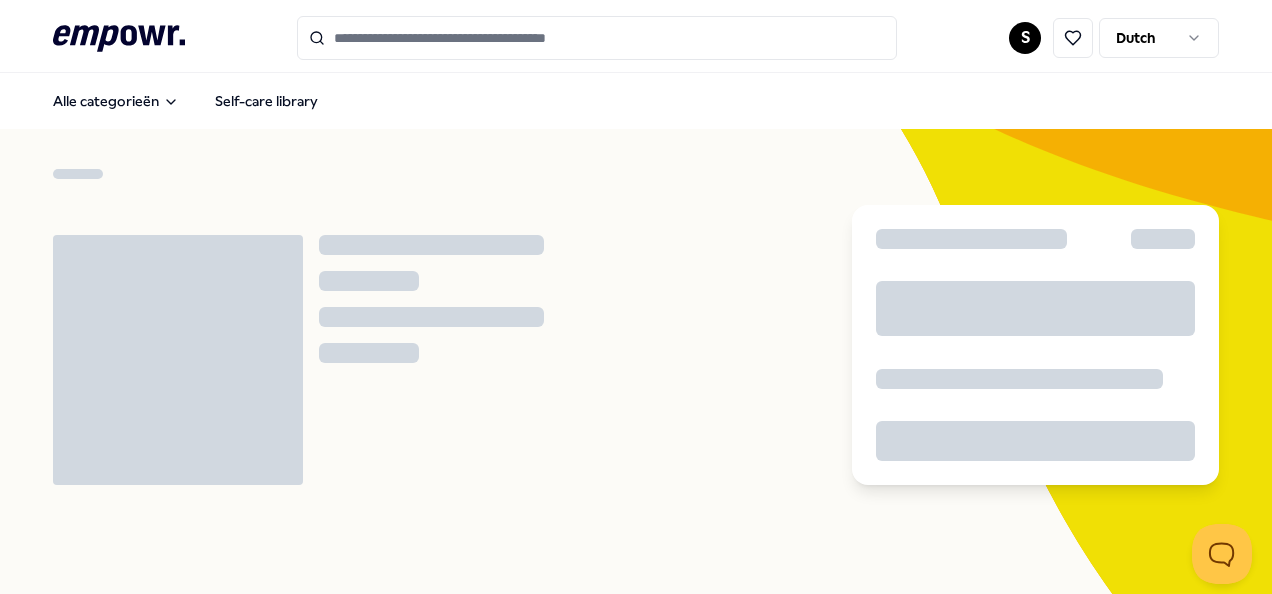 scroll, scrollTop: 0, scrollLeft: 0, axis: both 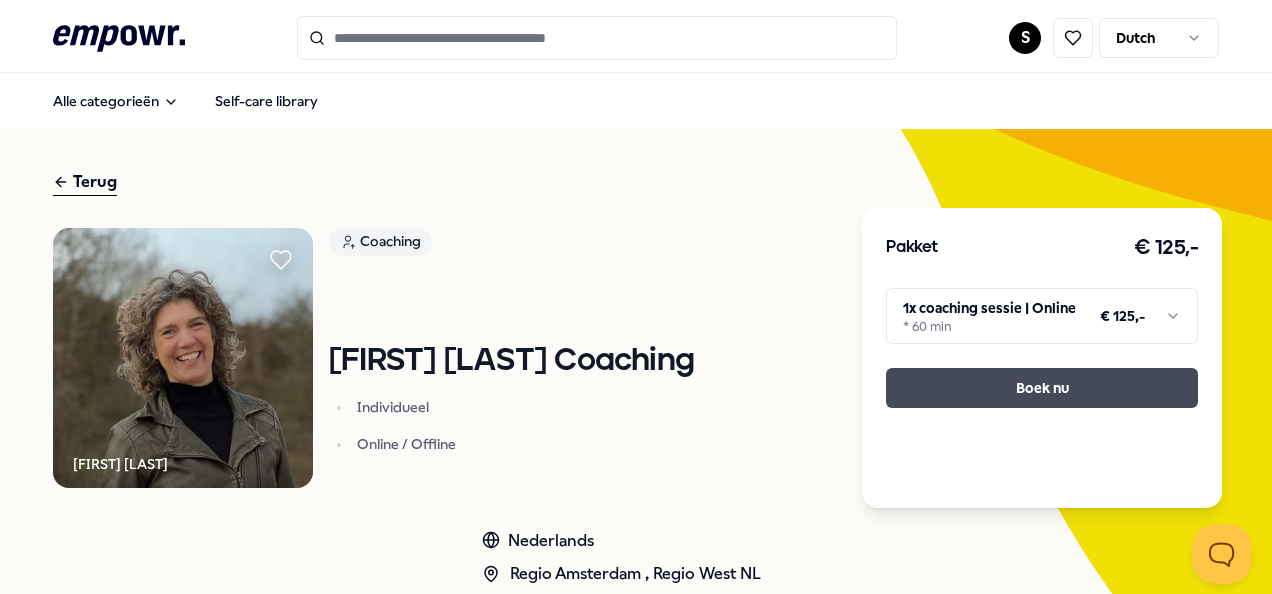 click on "Boek nu" at bounding box center (1042, 388) 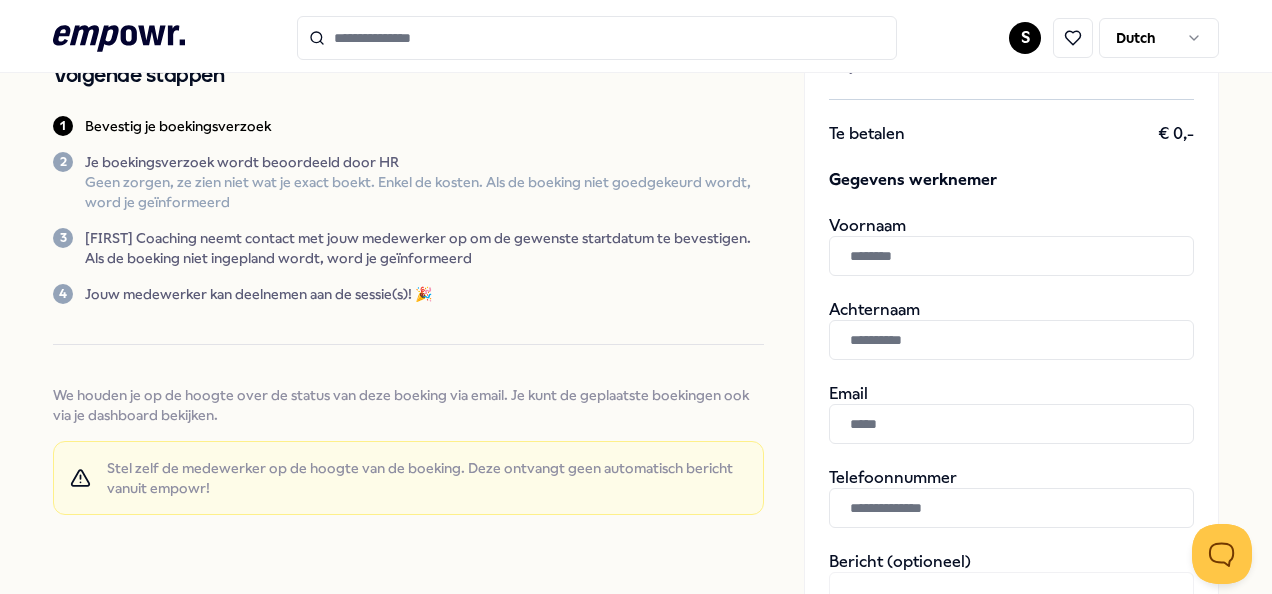 scroll, scrollTop: 0, scrollLeft: 0, axis: both 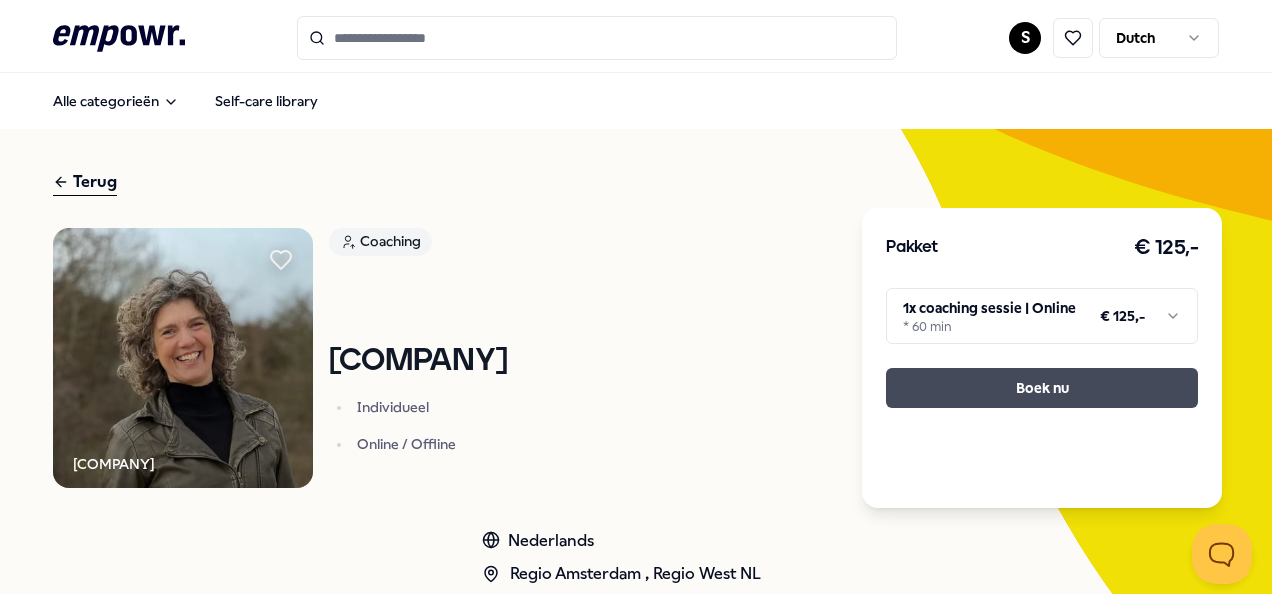 click on "Boek nu" at bounding box center (1042, 388) 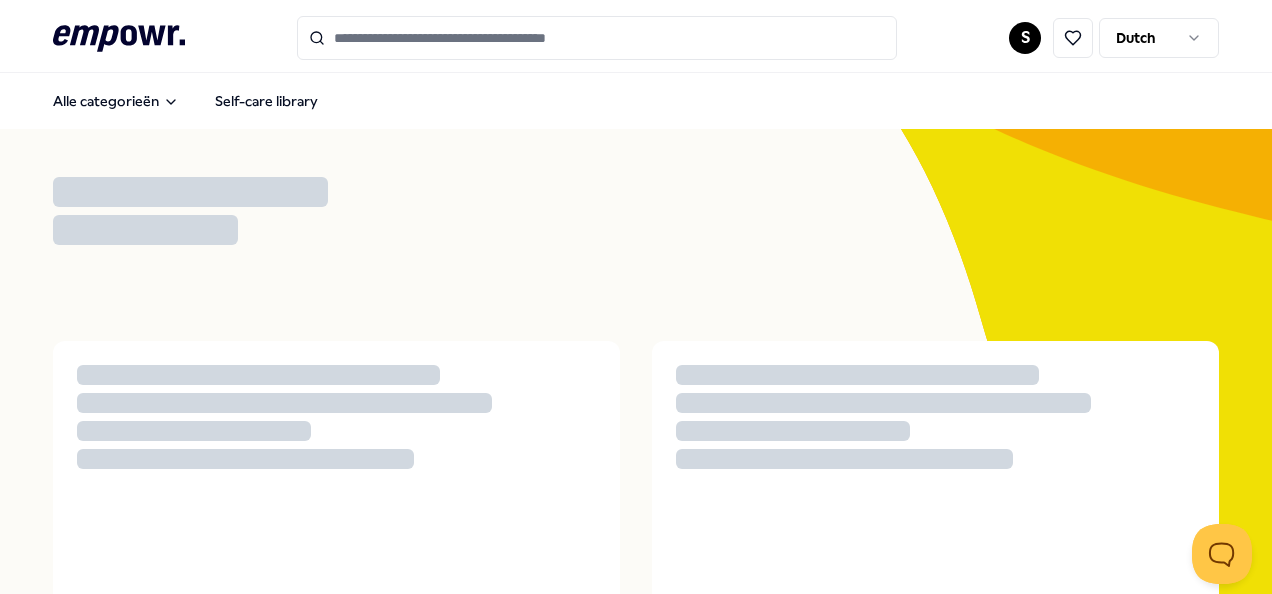 scroll, scrollTop: 0, scrollLeft: 0, axis: both 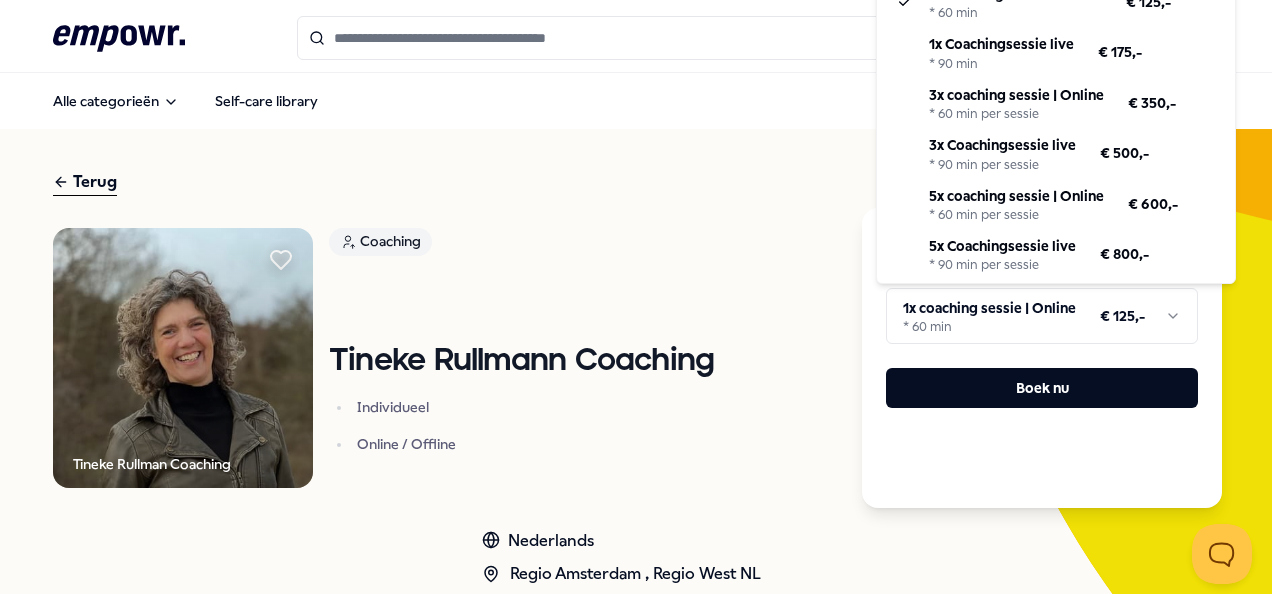 click on ".empowr-logo_svg__cls-1{fill:#03032f} S Dutch Alle categorieën   Self-care library Terug Tineke Rullman Coaching Coaching Tineke Rullmann Coaching  Individueel Online / Offline Nederlands Regio Amsterdam , Regio  West  NL  Introductie Doelen Verwachtingen Over Locatie Kwalificaties Tineke Rullmann biedt coaching aan voor professionals en teams in de zorg en publieke sector. Ze coacht bij thema’s als werkdruk, samenwerking en zingeving. Met warmte, scherpte en humor ondersteunt ze inzicht, ontwikkeling en duurzame verandering, zodat mensen met meer energie, richting en vertrouwen hun werk kunnen doen. Beoordelingen "Het (her)vinden van je eigen weg kent bijbehorende uitdagingen. Tineke is in haar gesprekken oprecht en warm. Zij laat zich meenemen in jouw verhaal en jouw ervaringen en ondersteunt hierin niet alleen je eigen reflectie en besef, maar ook geeft zij voeding om veranderingen aan te gaan en op te pakken. Gesprekken met Tineke kun je echt met een gerust hart ingaan." Peter, 38, Alkmaar Aanbevolen" at bounding box center [636, 297] 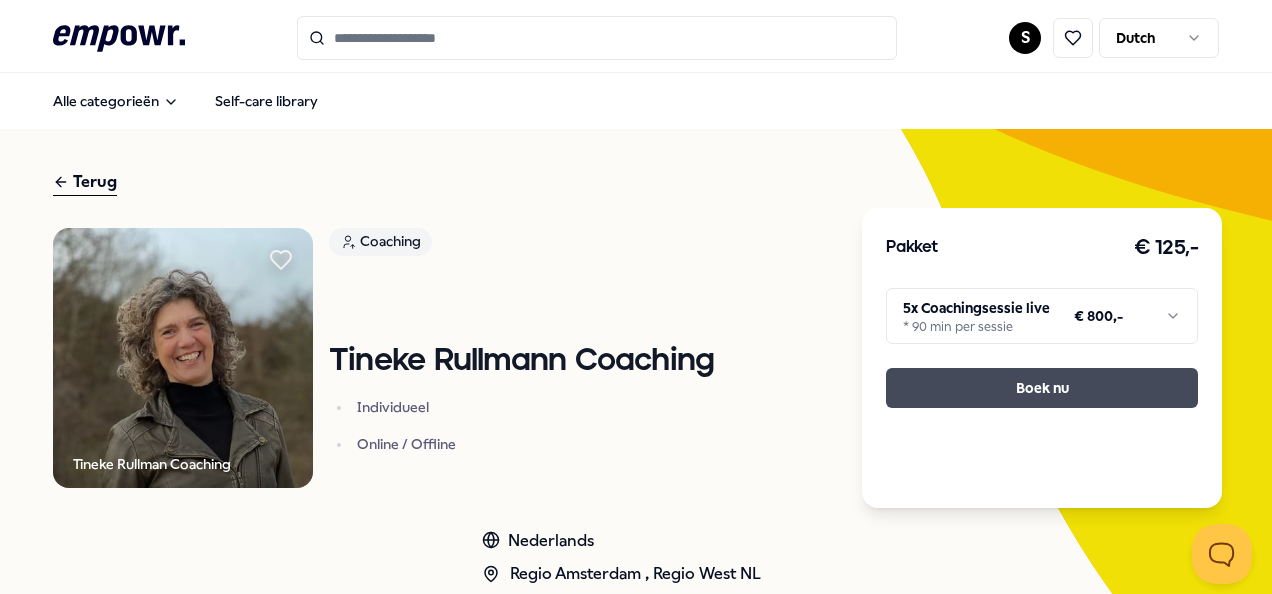 click on "Boek nu" at bounding box center [1042, 388] 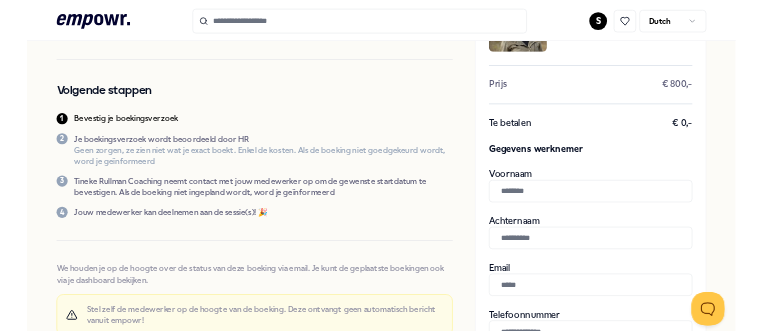 scroll, scrollTop: 200, scrollLeft: 0, axis: vertical 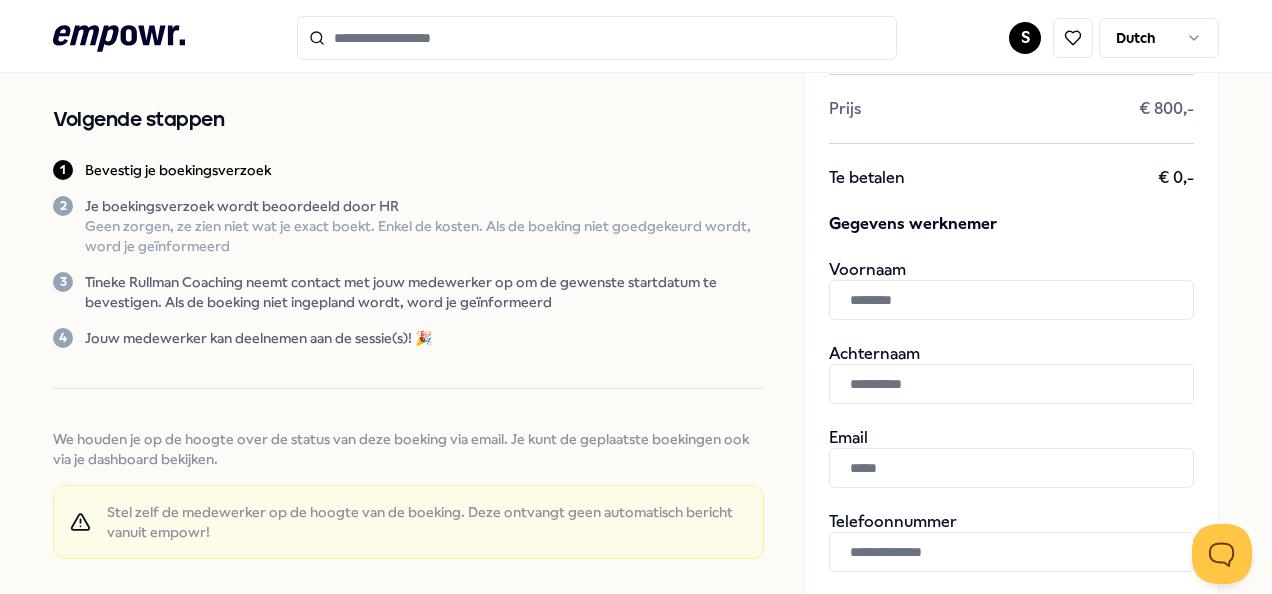 click at bounding box center [1011, 300] 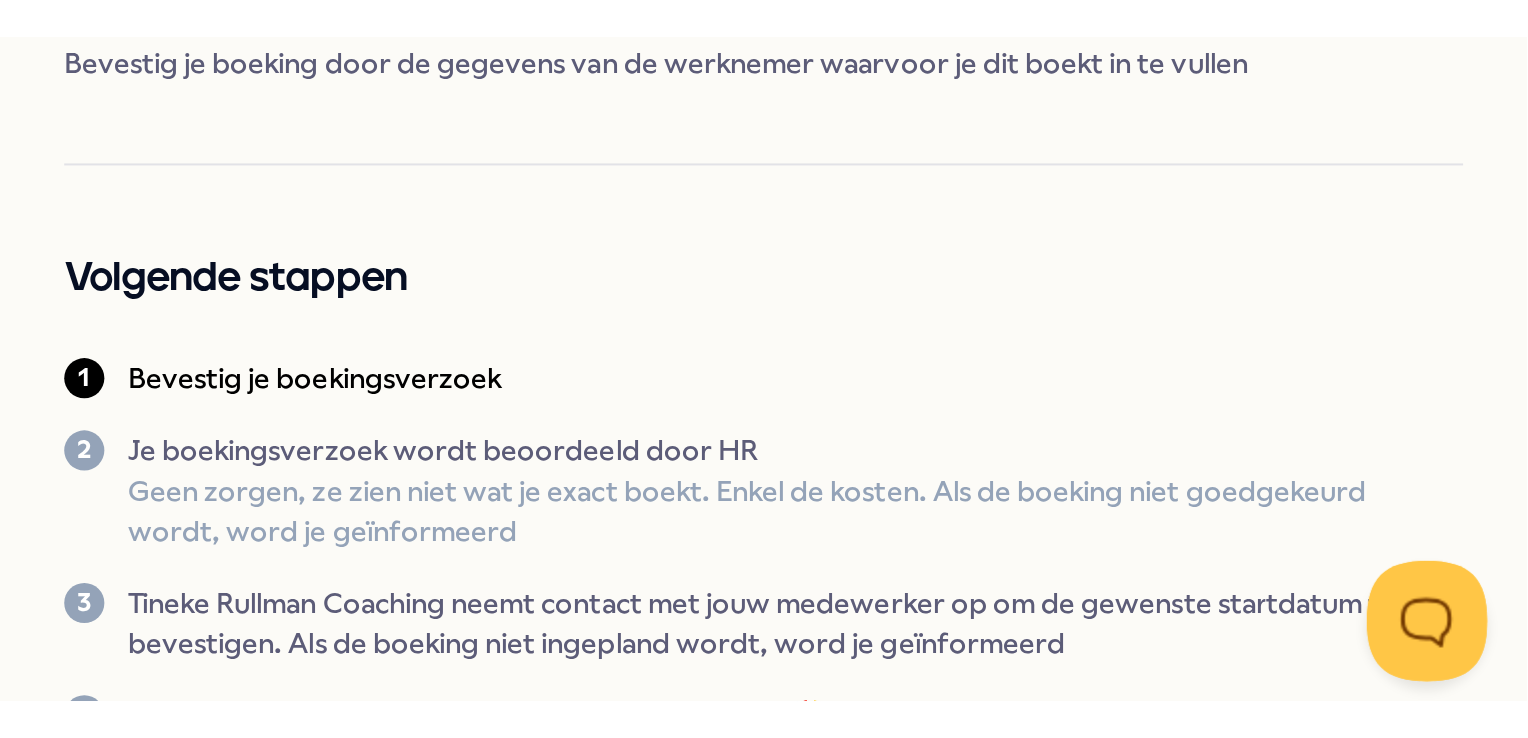 scroll, scrollTop: 200, scrollLeft: 0, axis: vertical 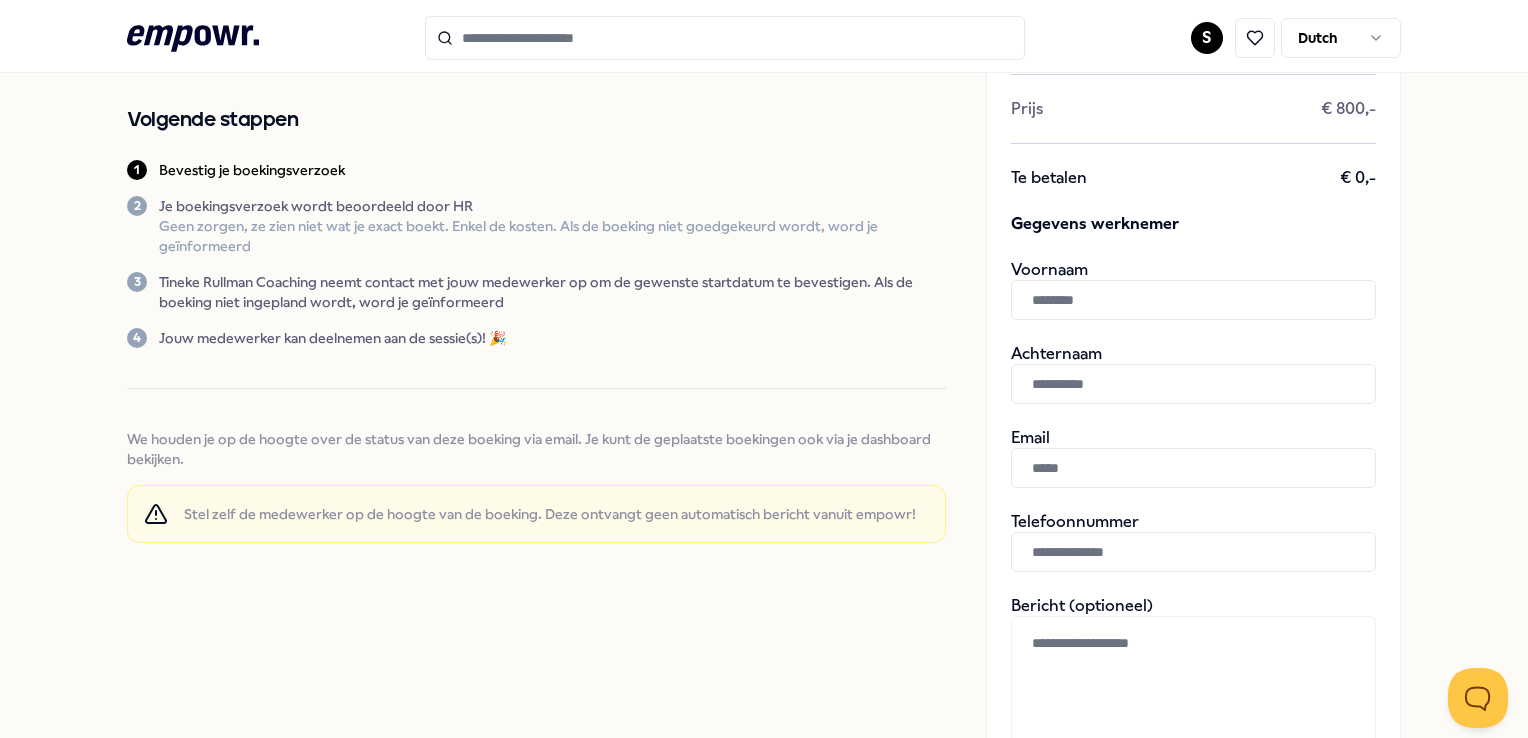 click at bounding box center [1193, 300] 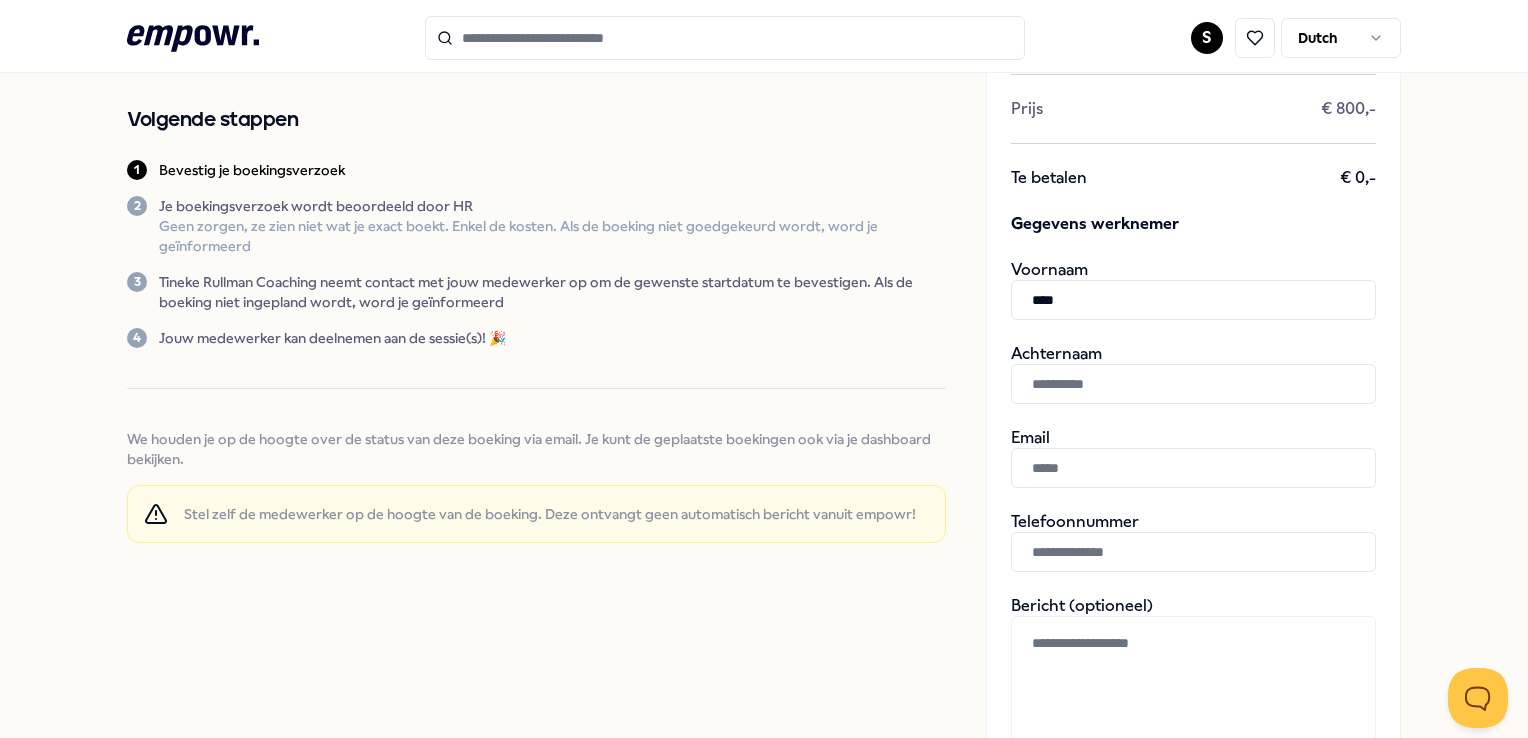 type on "****" 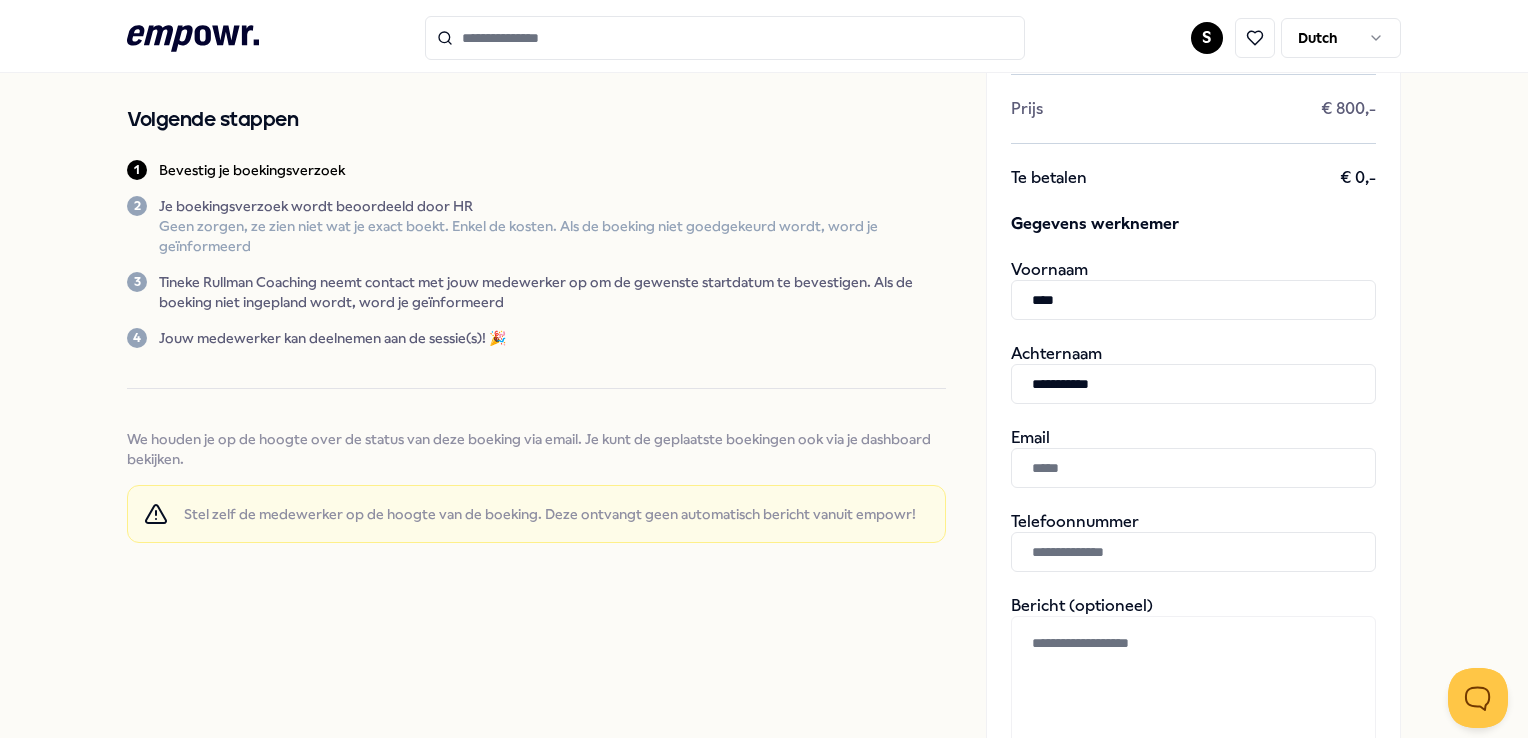 type on "**********" 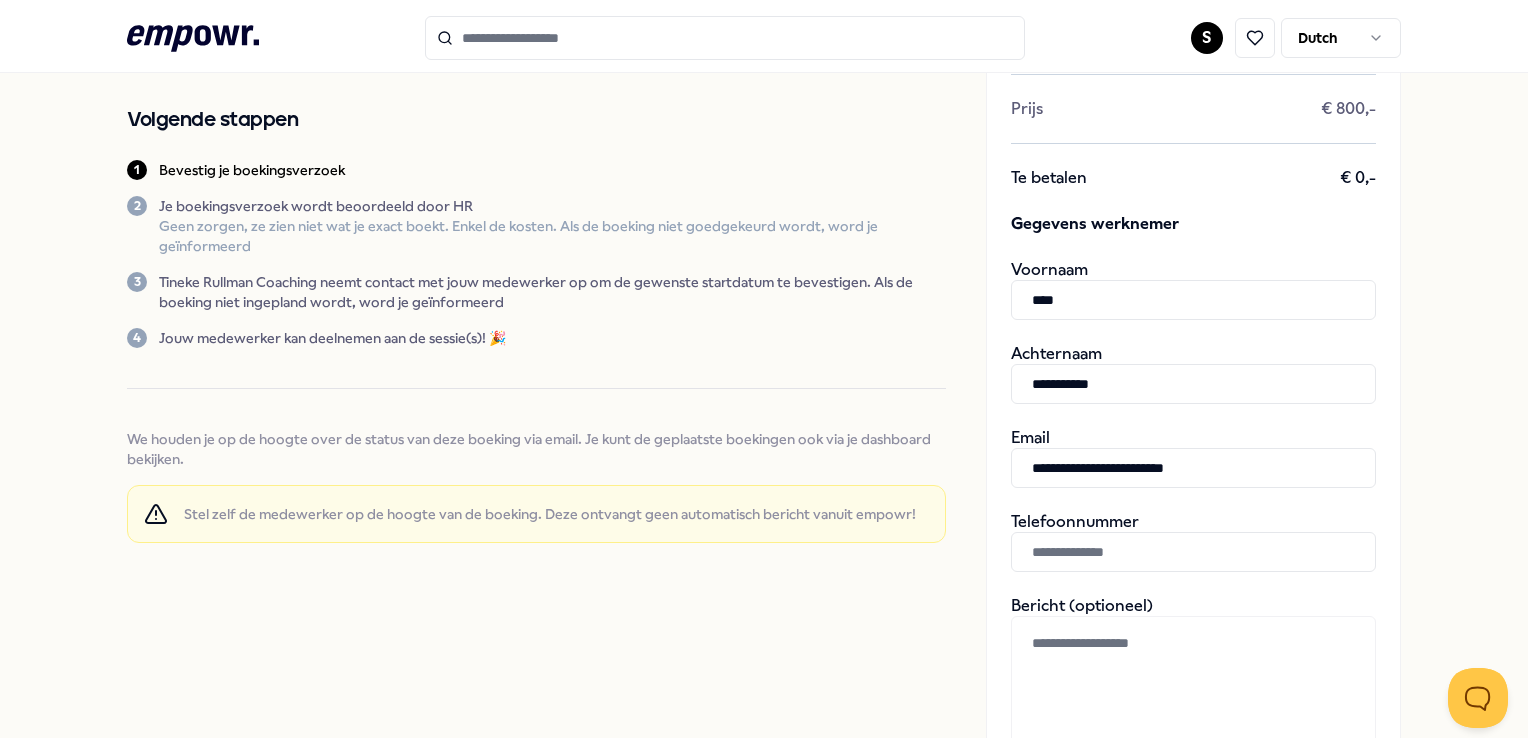 click on "**********" at bounding box center (1193, 468) 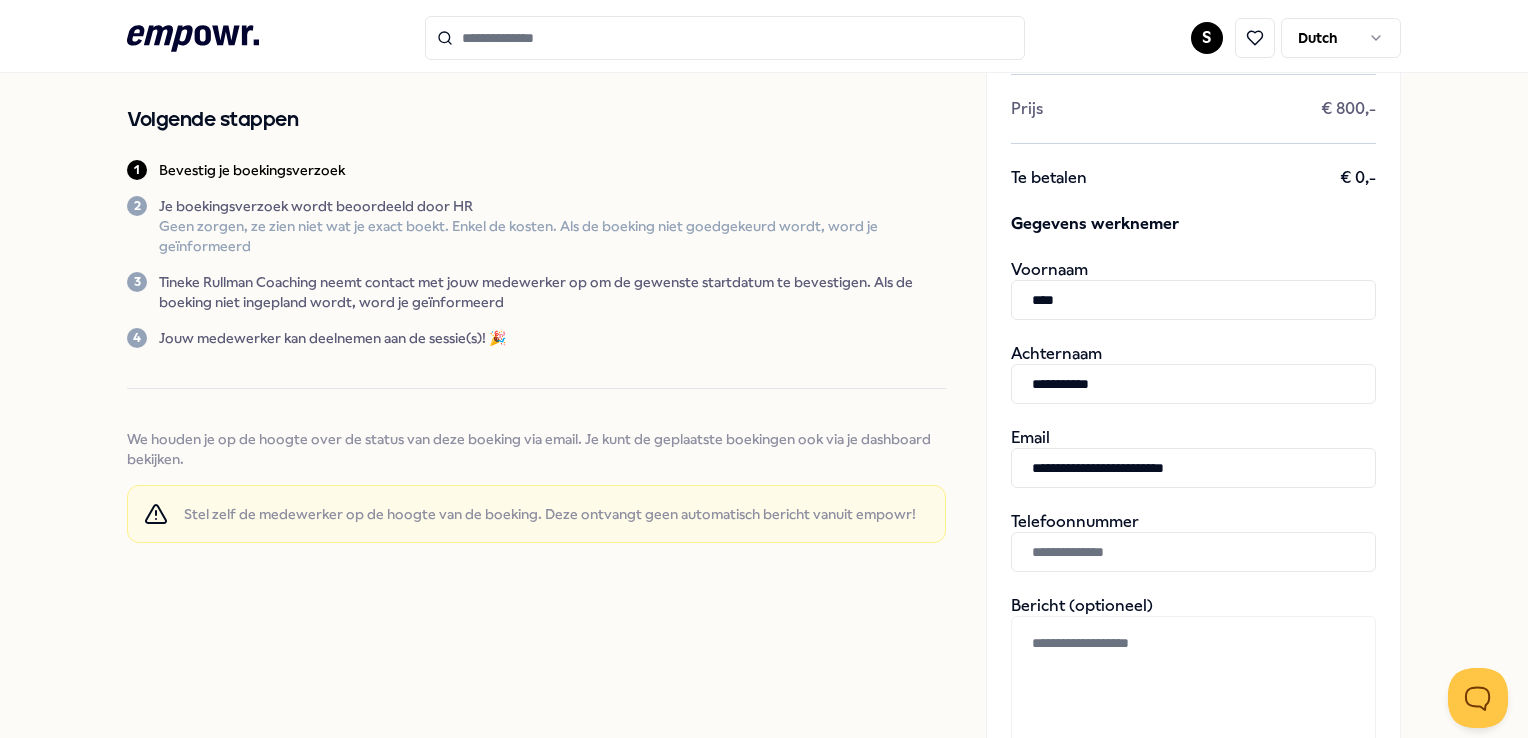 type on "**********" 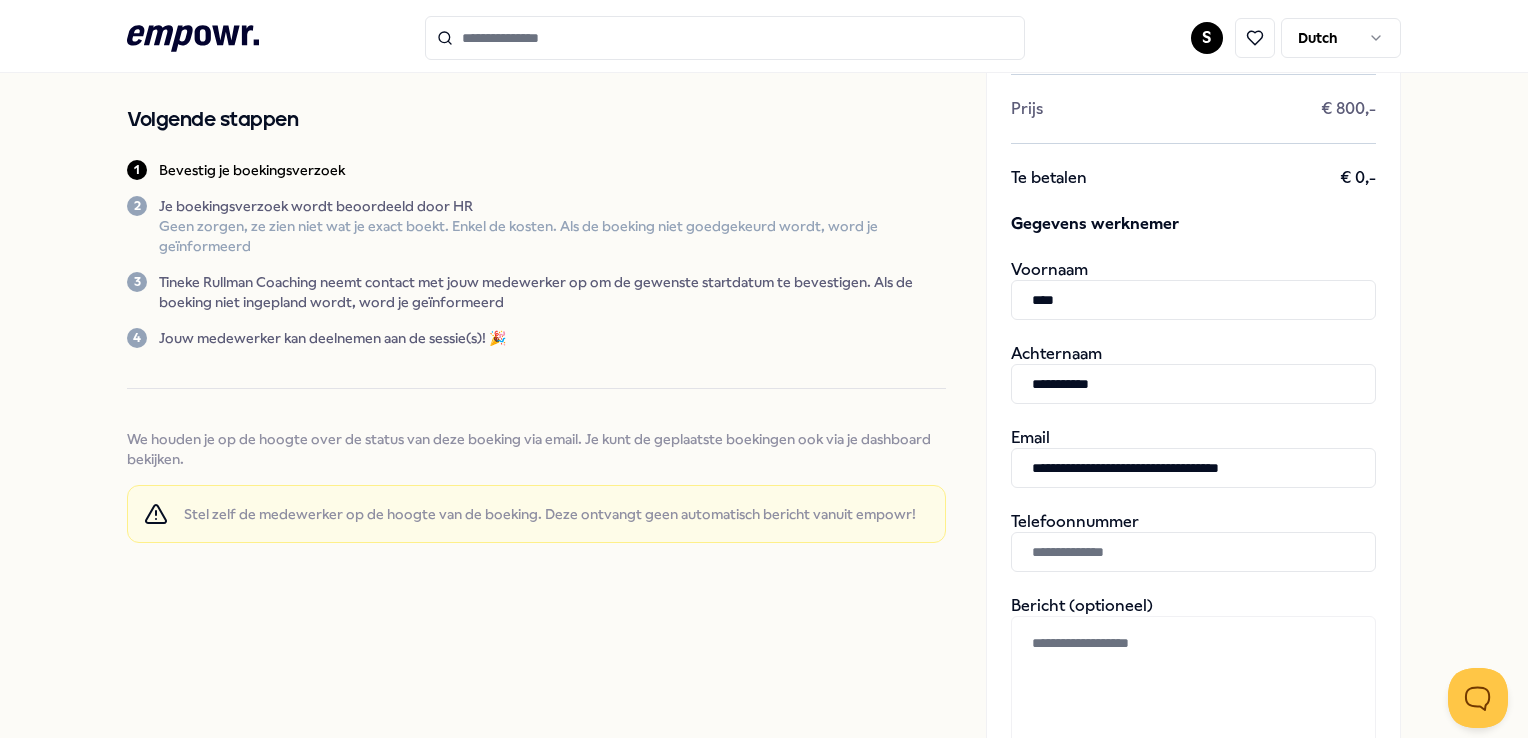 click at bounding box center (1193, 552) 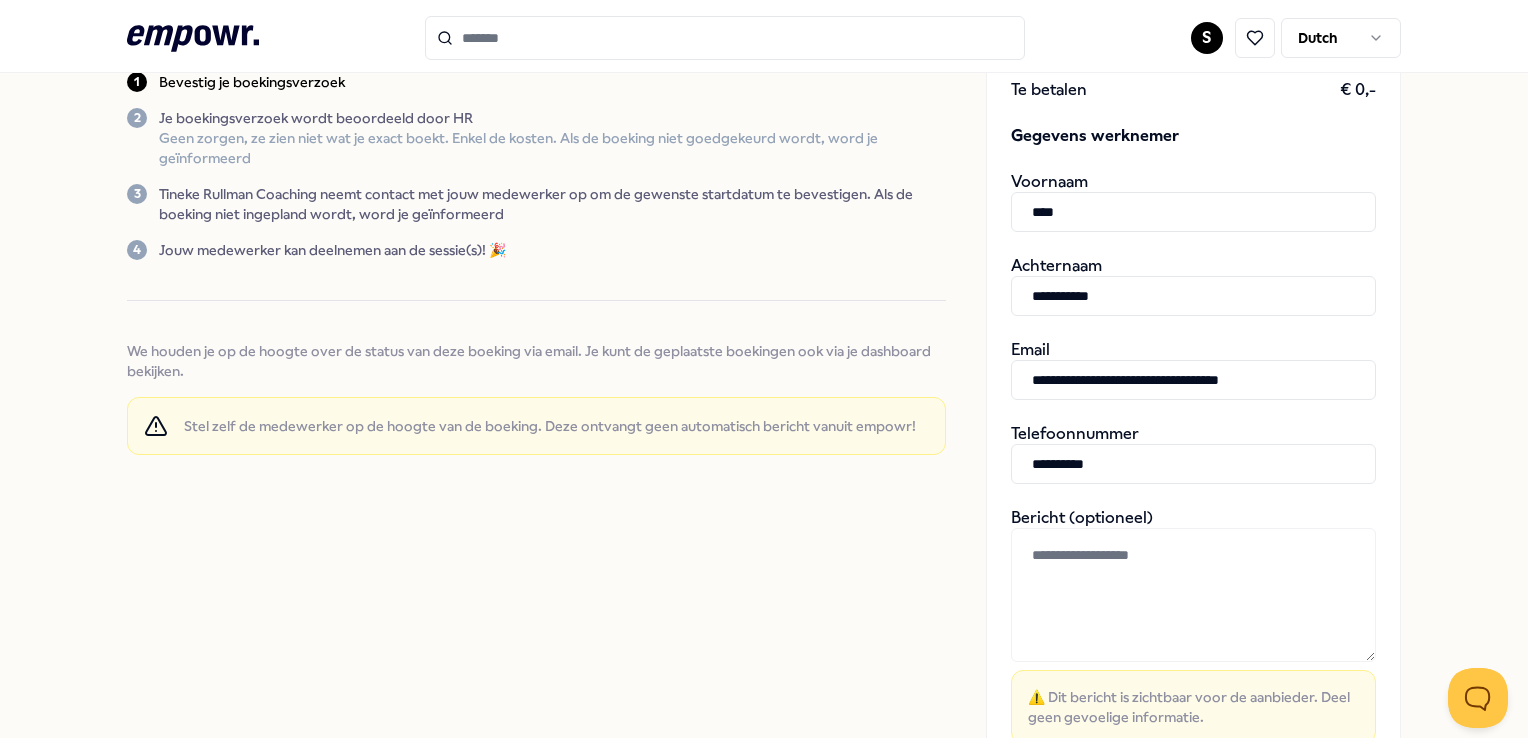 scroll, scrollTop: 500, scrollLeft: 0, axis: vertical 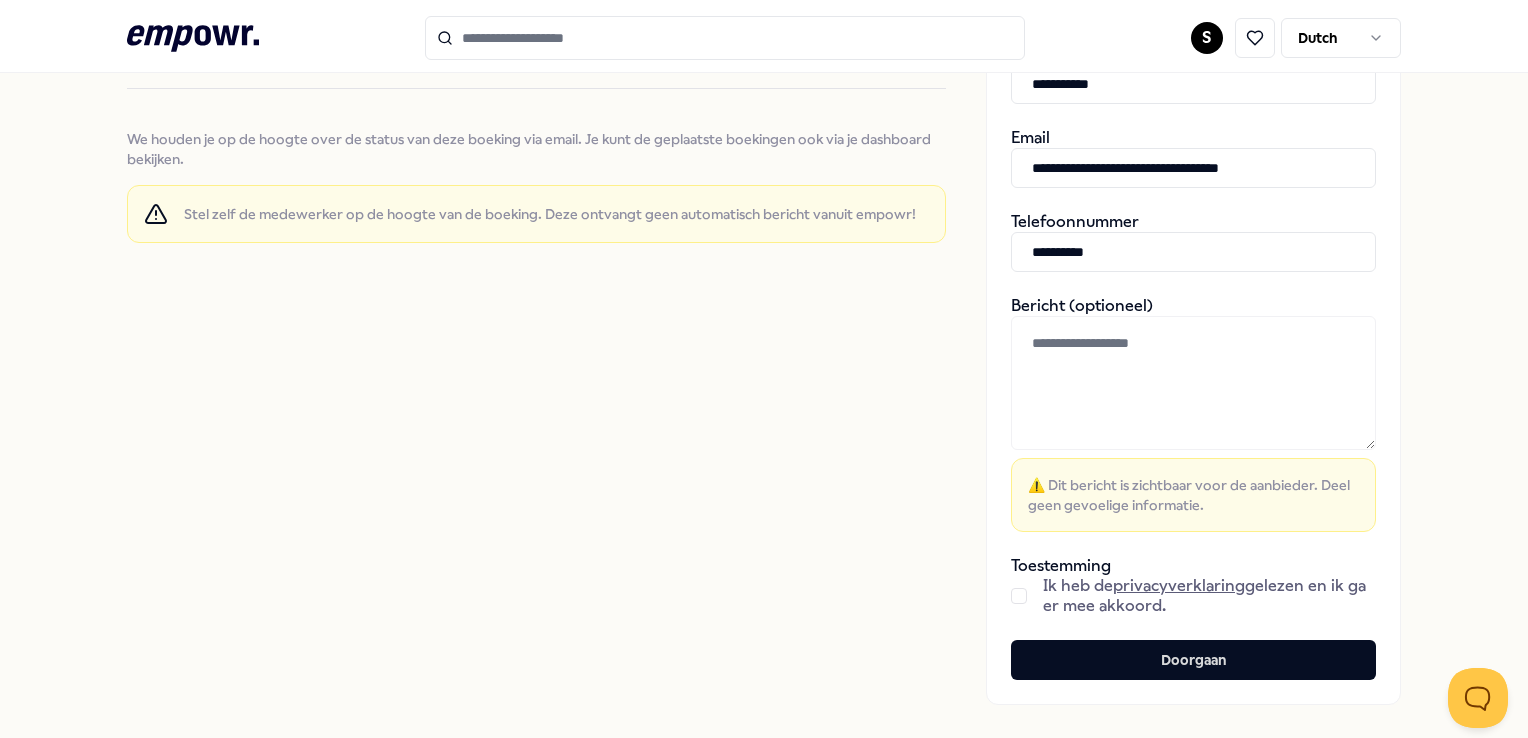 type on "**********" 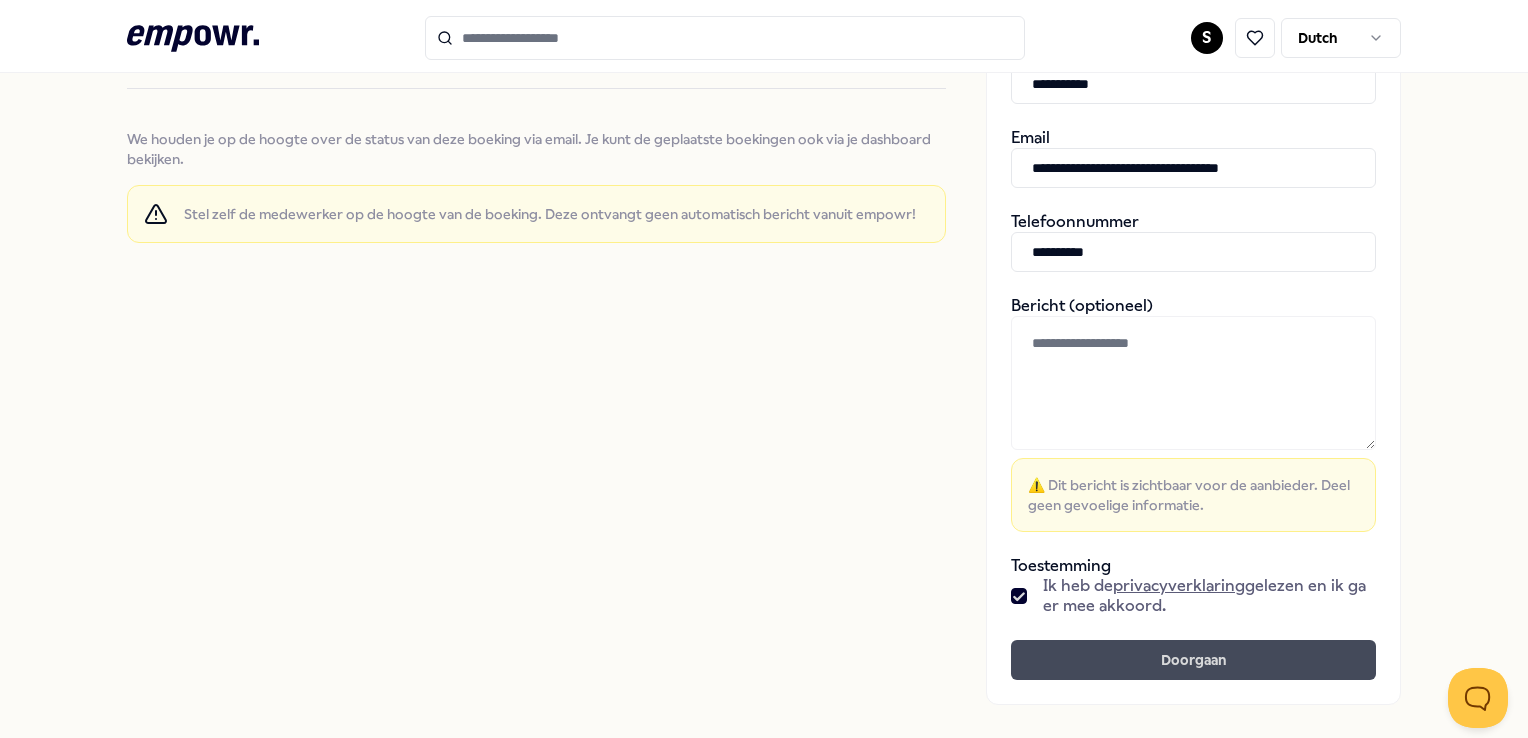 click on "Doorgaan" at bounding box center (1193, 660) 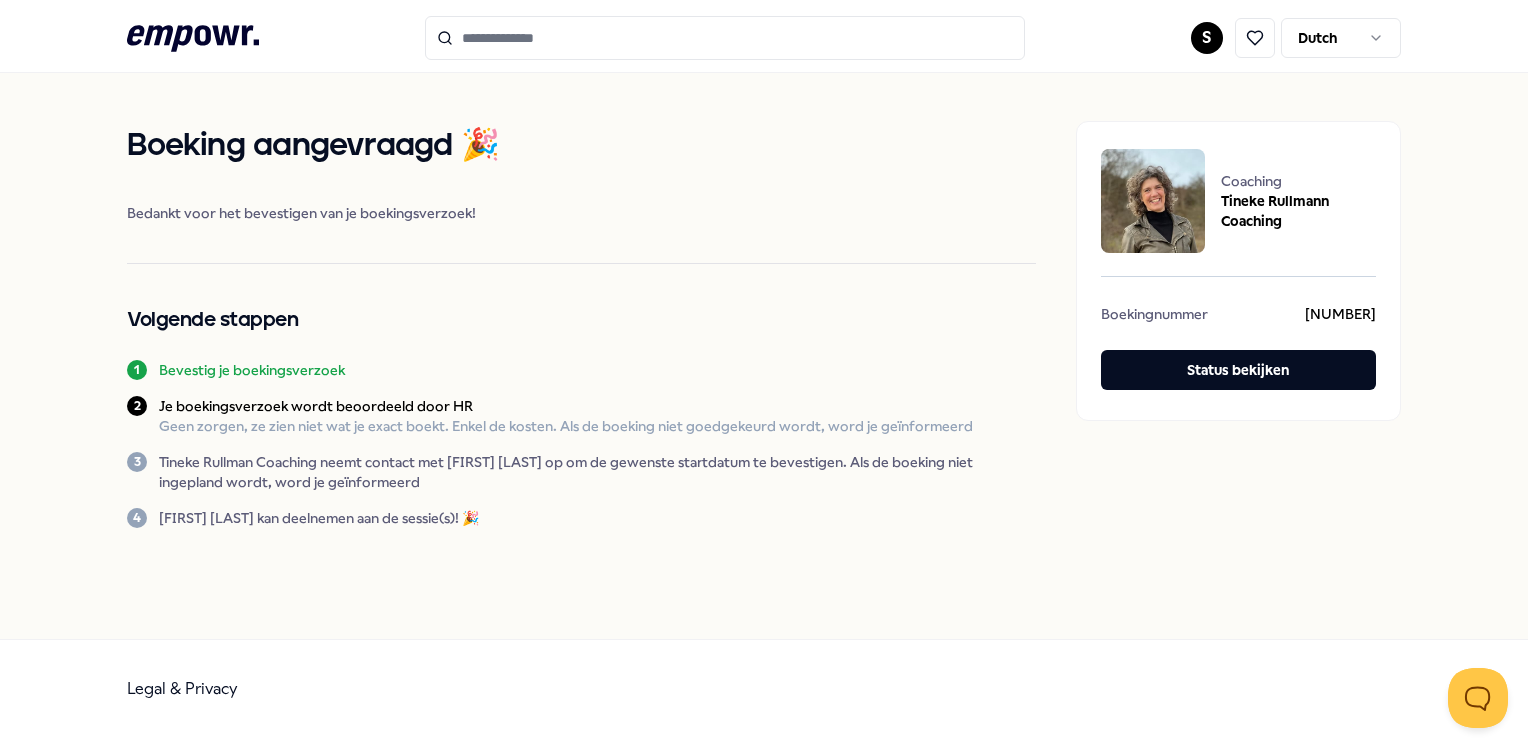 scroll, scrollTop: 0, scrollLeft: 0, axis: both 